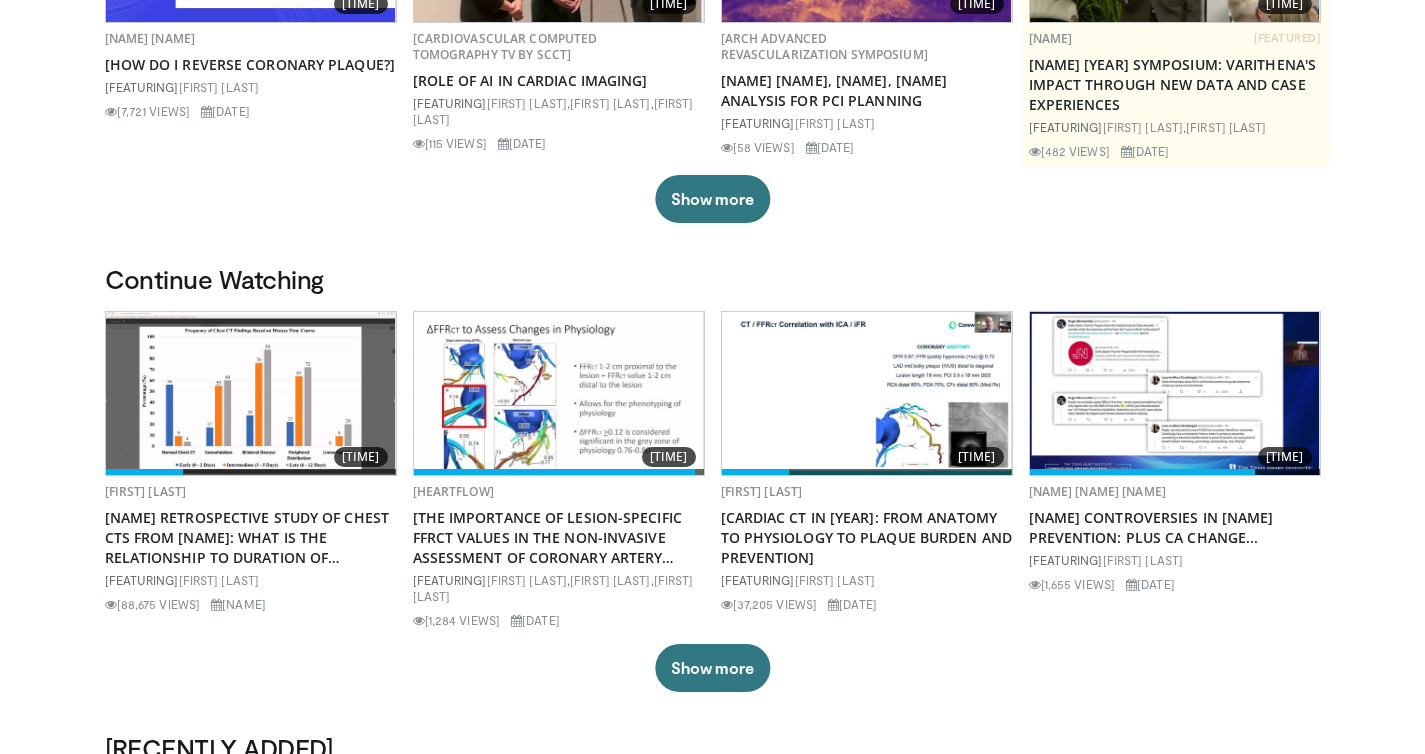 scroll, scrollTop: 0, scrollLeft: 0, axis: both 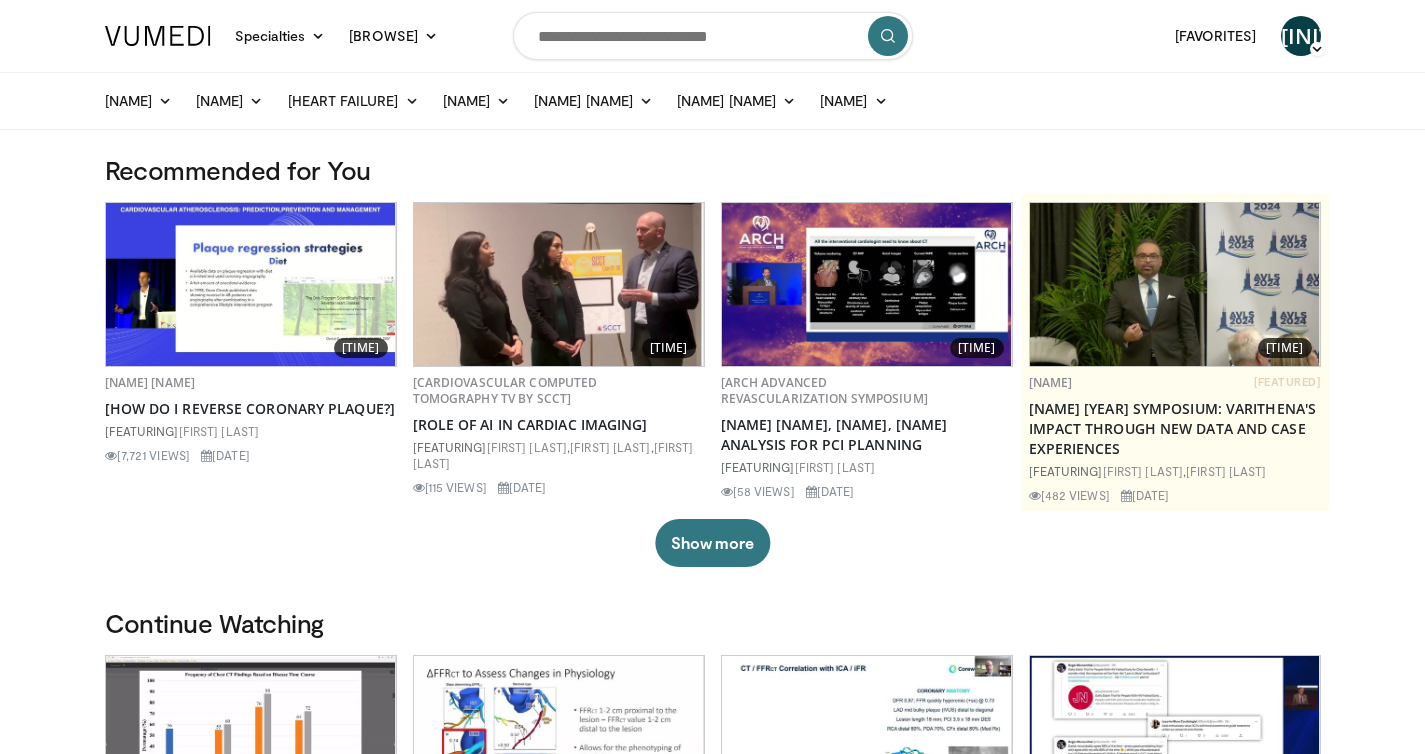 click at bounding box center [713, 36] 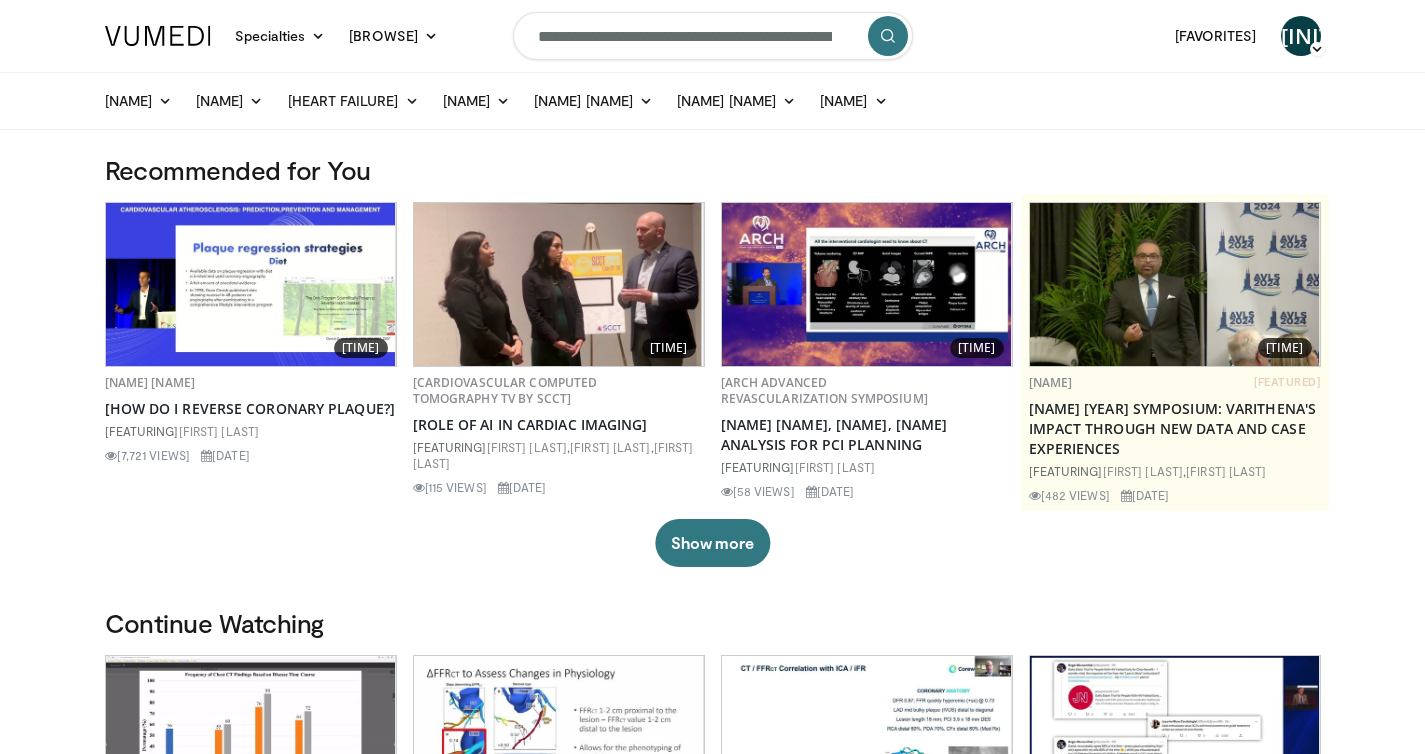 scroll, scrollTop: 0, scrollLeft: 494, axis: horizontal 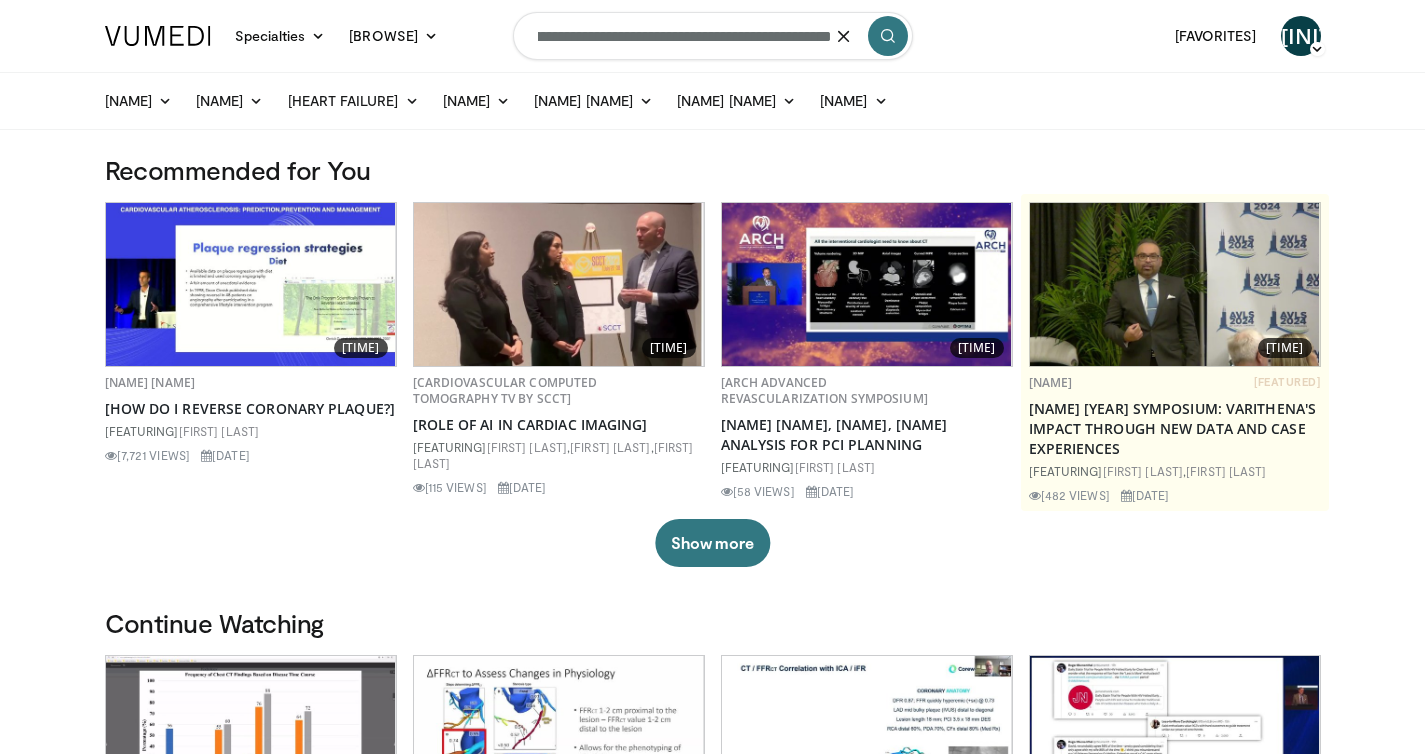 type on "[REDACTED]" 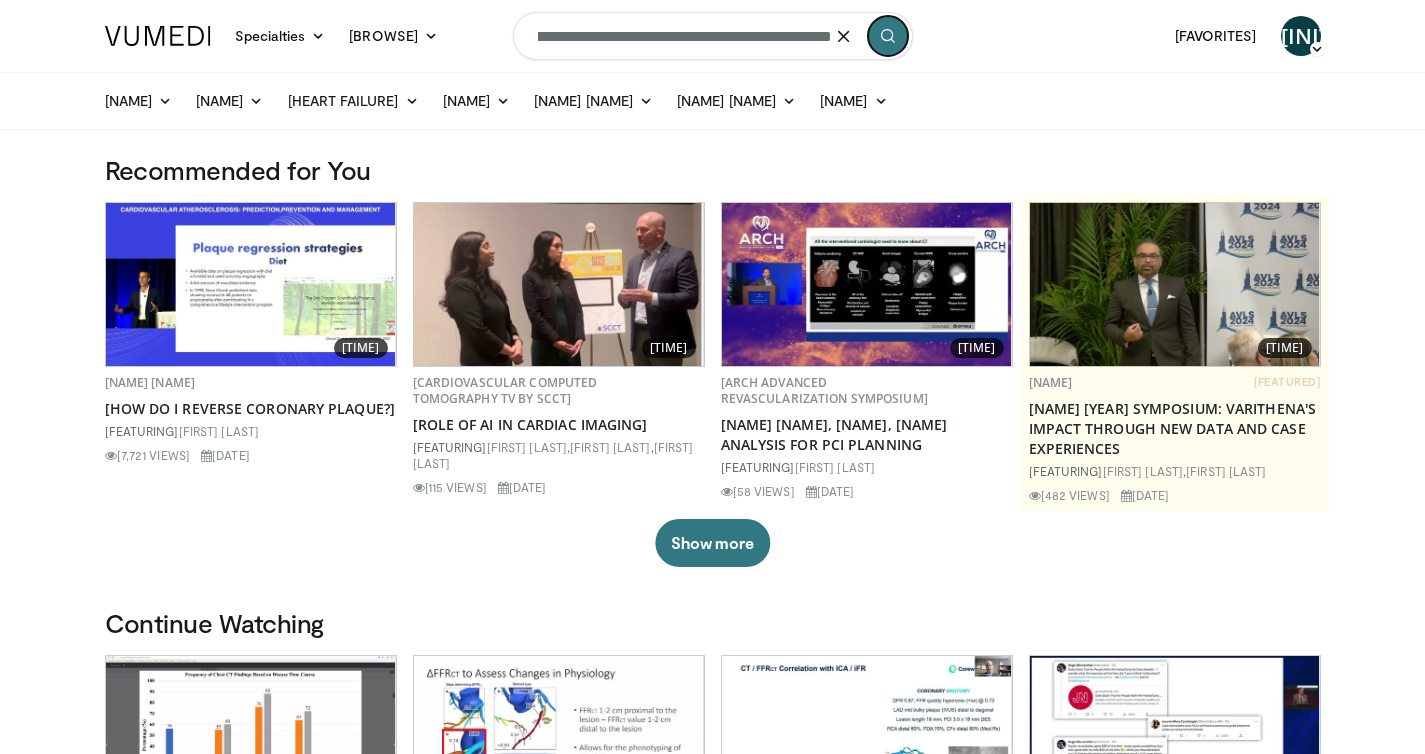 click at bounding box center [888, 36] 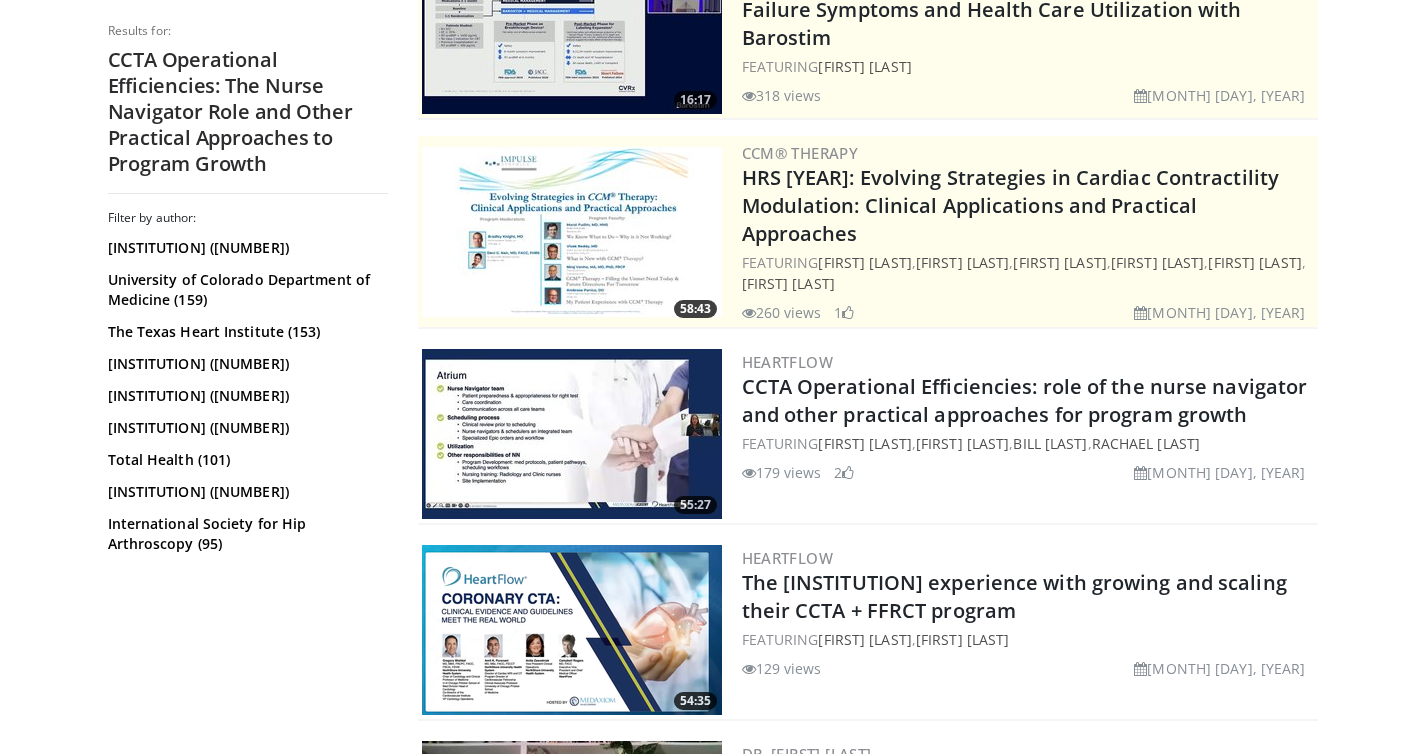 scroll, scrollTop: 285, scrollLeft: 0, axis: vertical 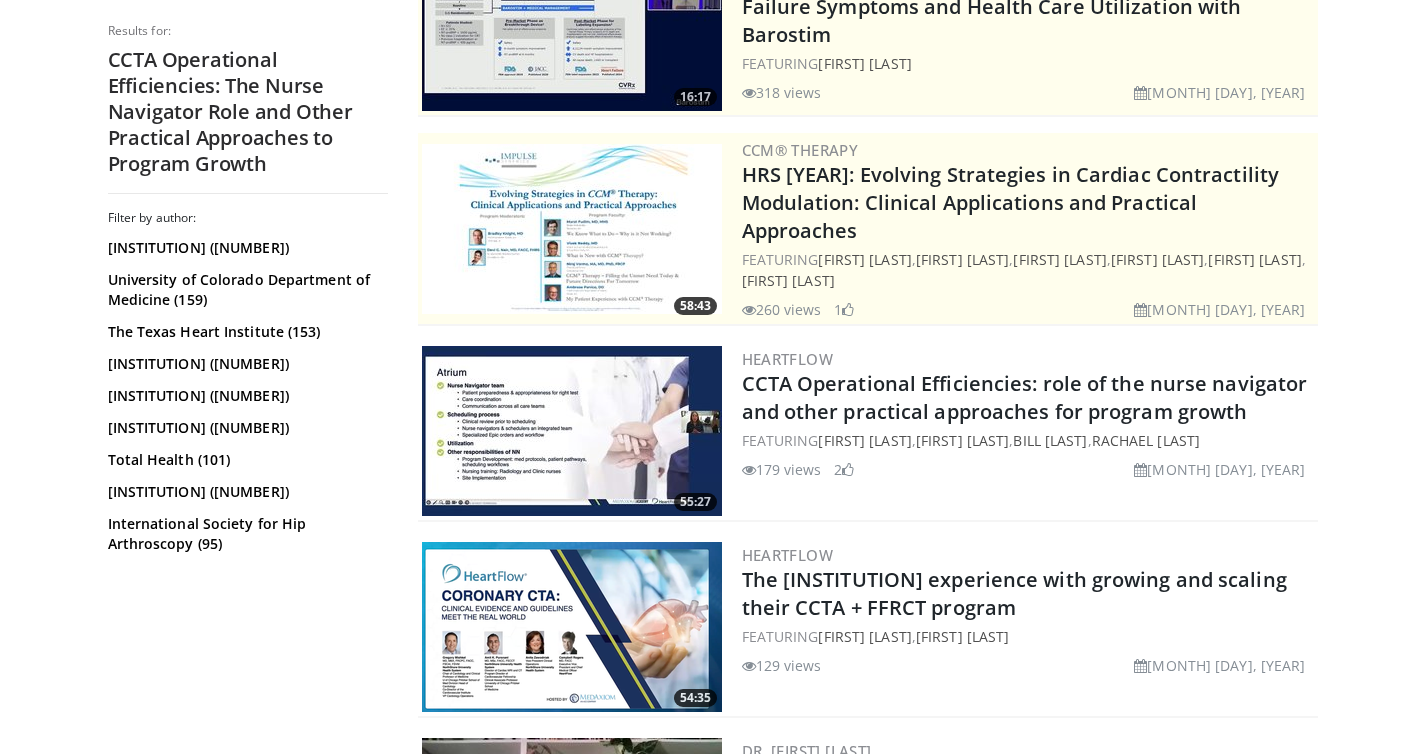 click at bounding box center (572, 431) 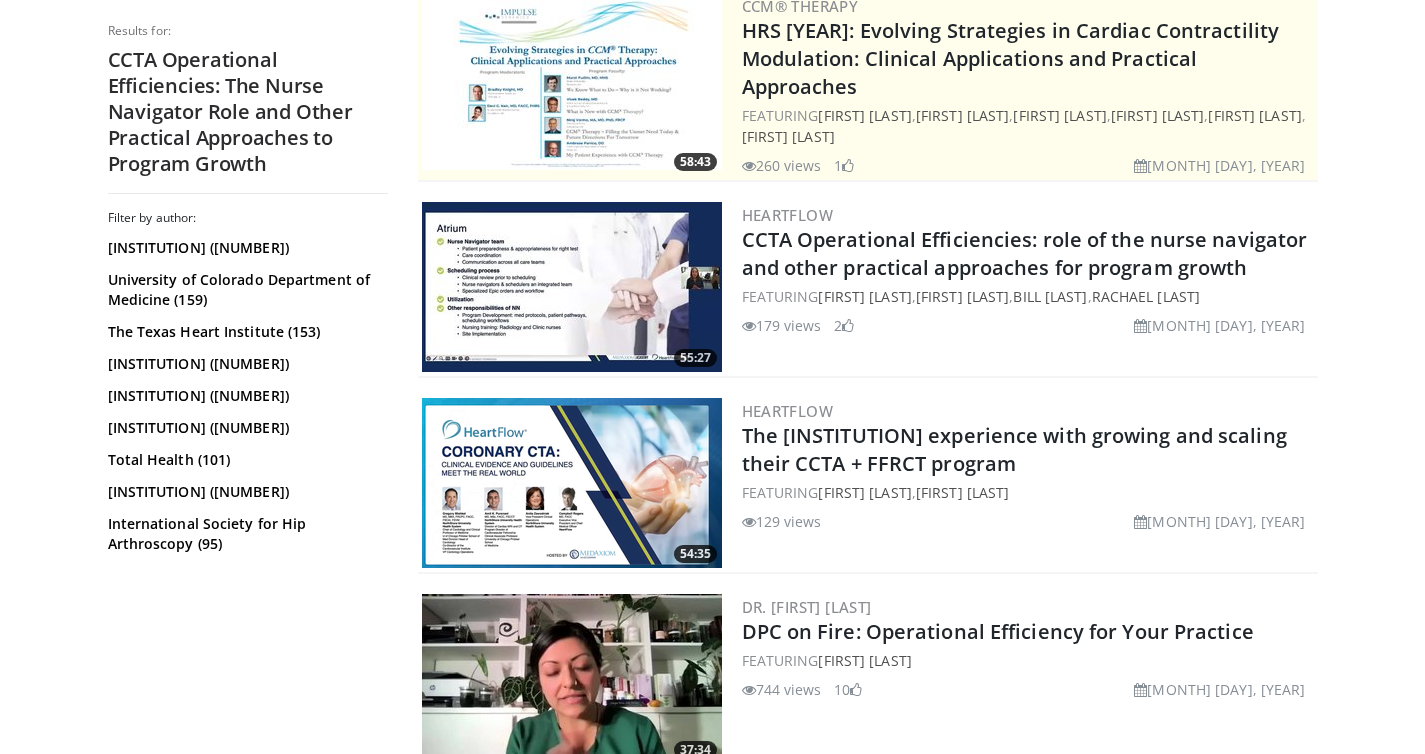 scroll, scrollTop: 490, scrollLeft: 0, axis: vertical 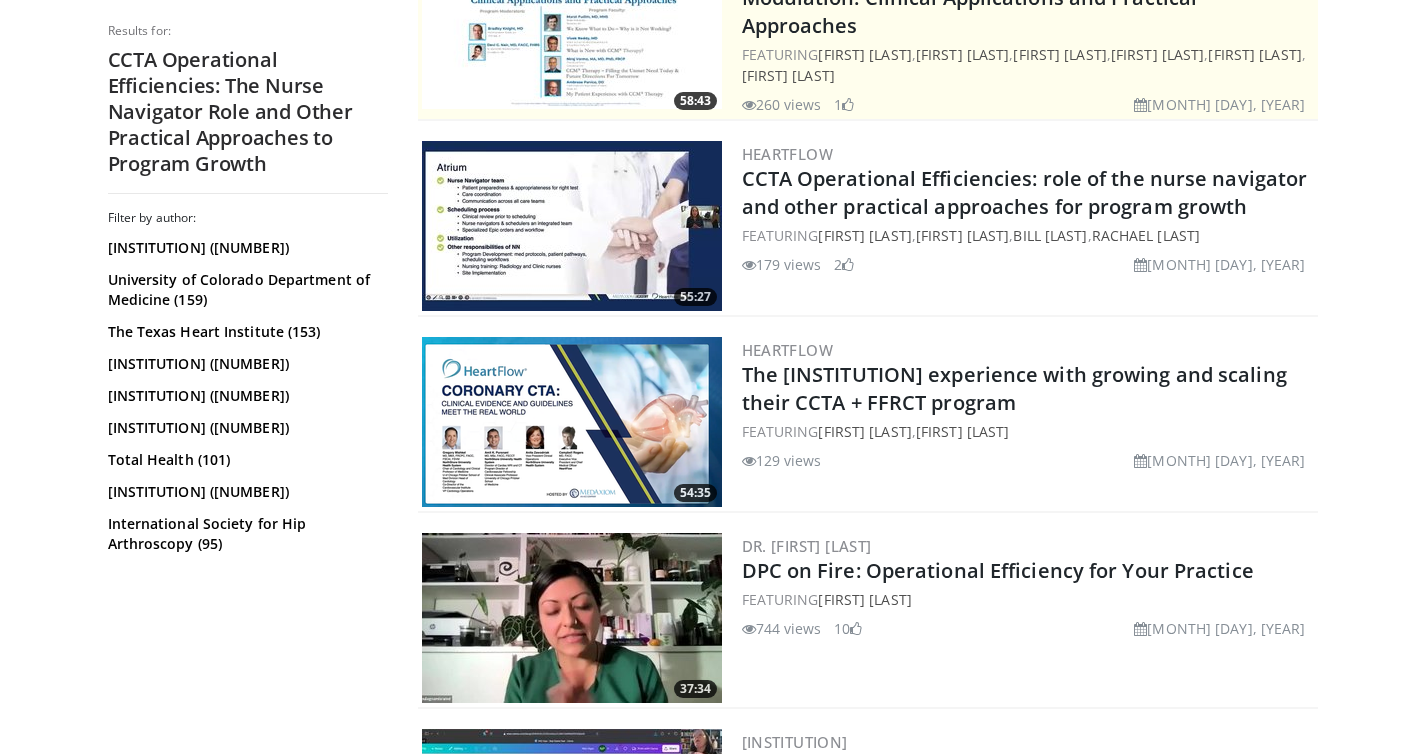 click at bounding box center [572, 422] 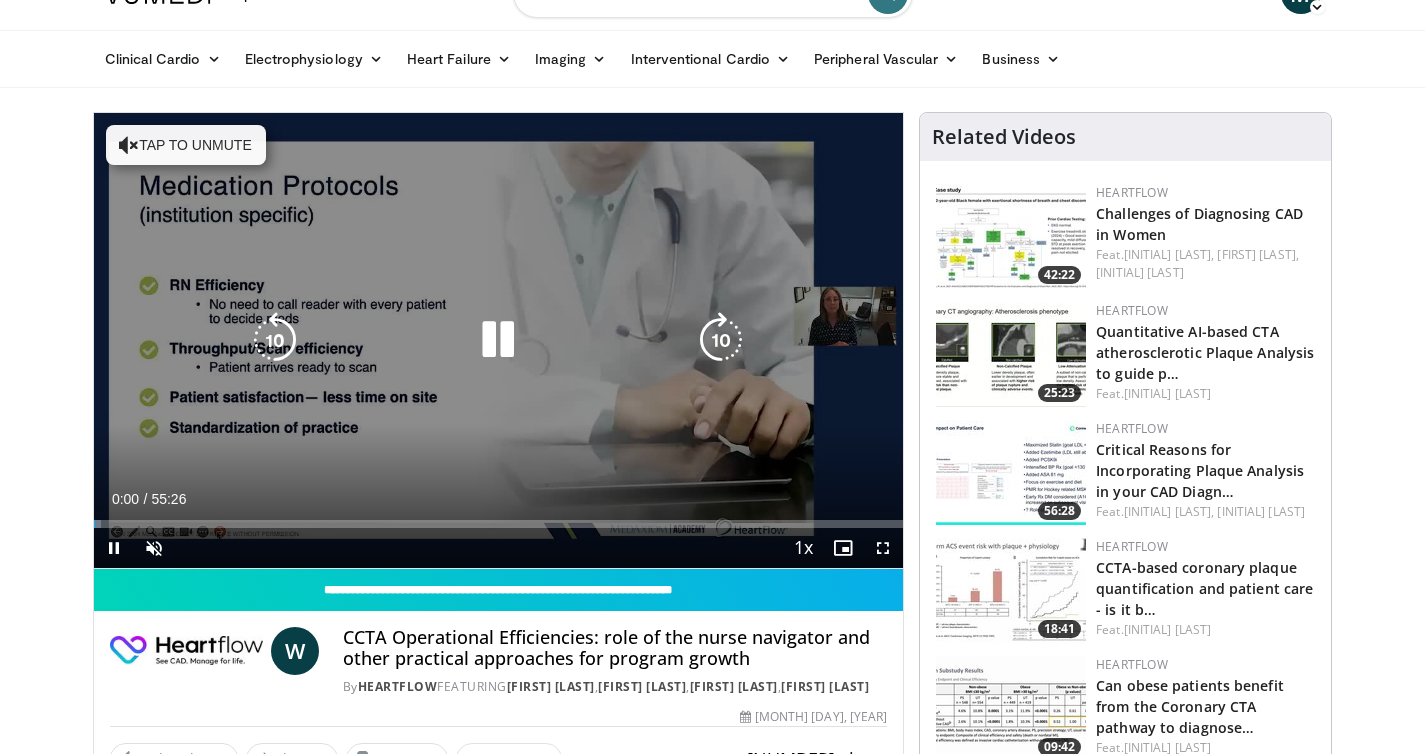 scroll, scrollTop: 53, scrollLeft: 0, axis: vertical 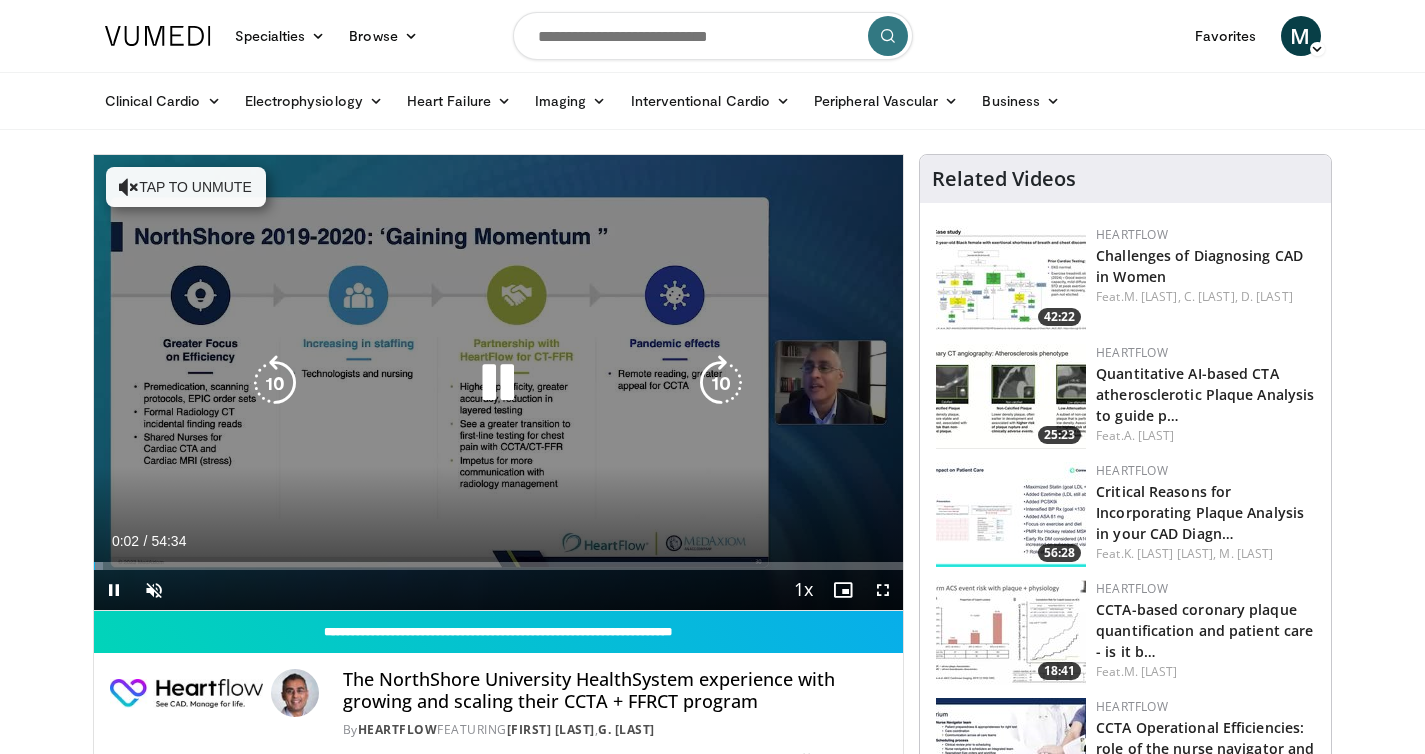 click at bounding box center [498, 383] 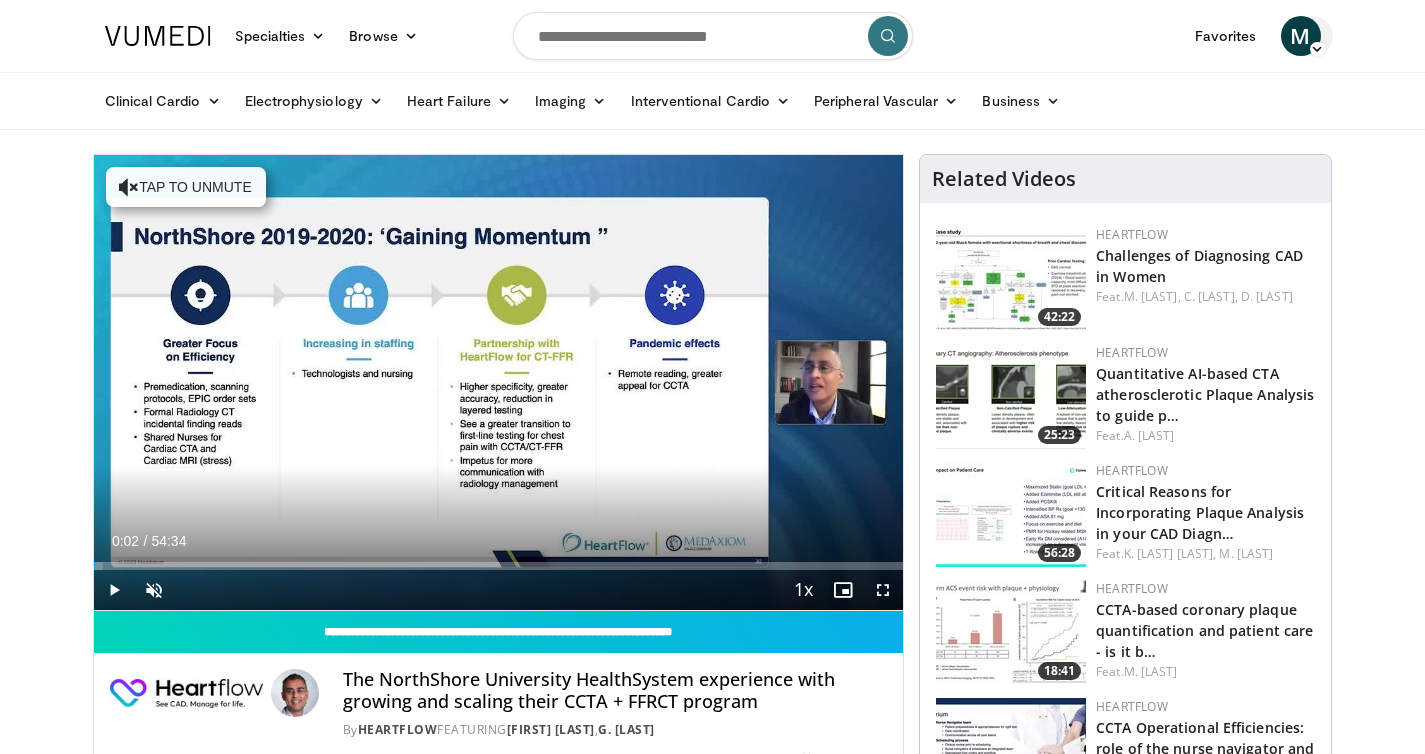 click on "M" at bounding box center (1301, 36) 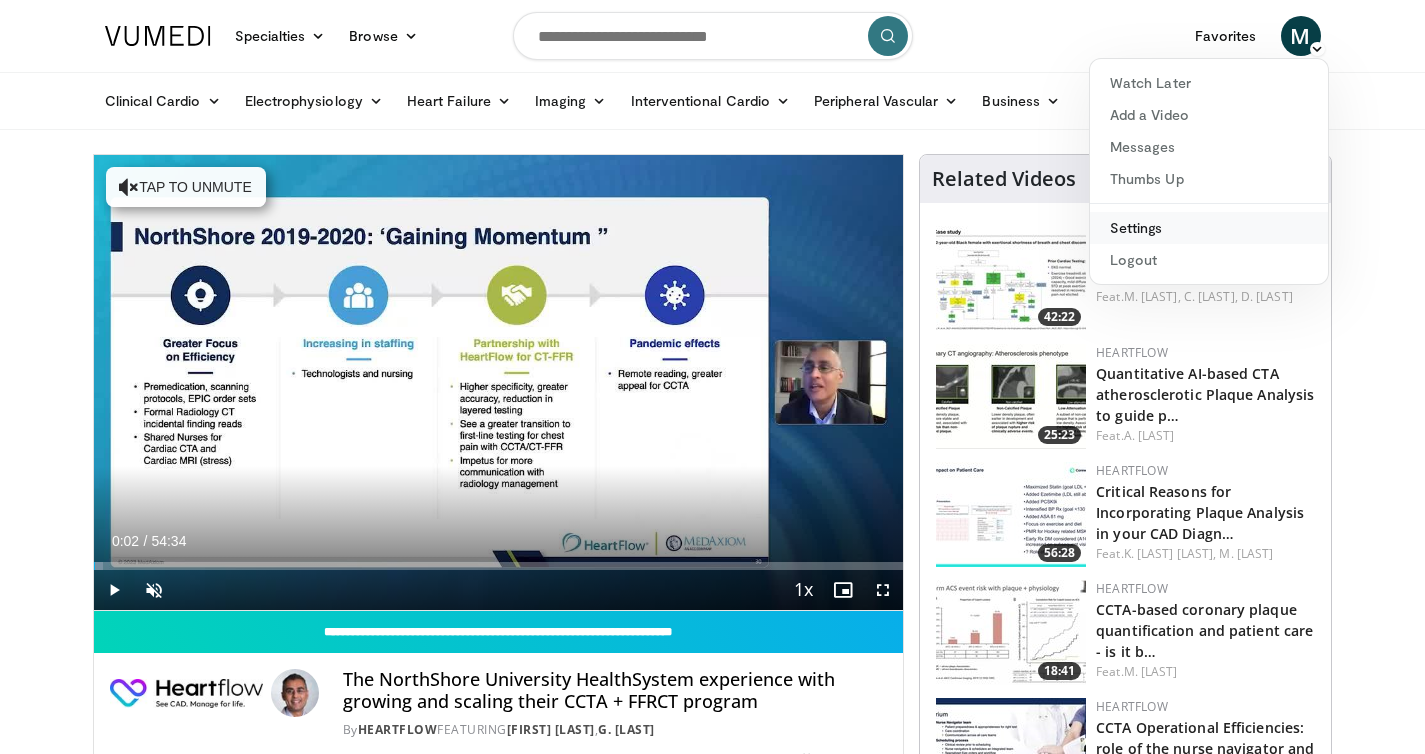 click on "Settings" at bounding box center (1209, 228) 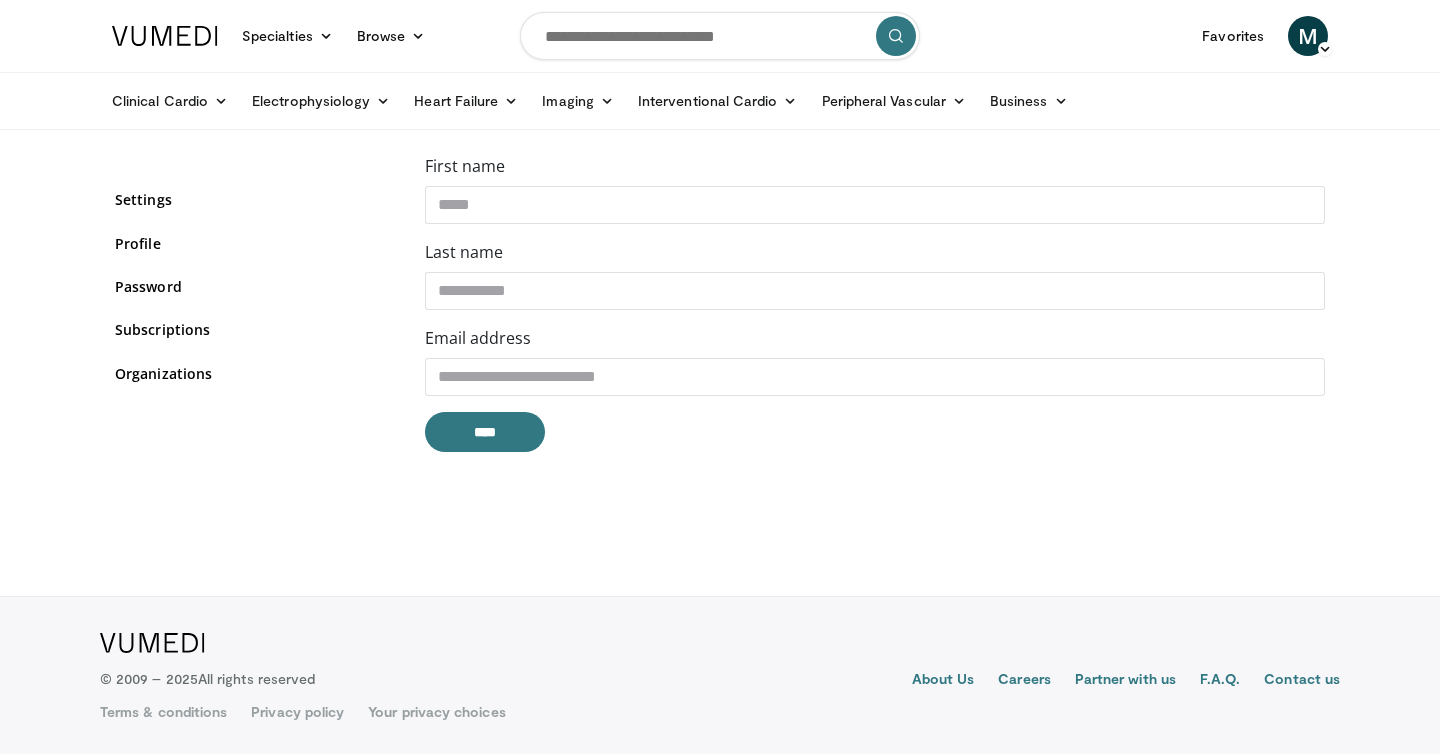 scroll, scrollTop: 0, scrollLeft: 0, axis: both 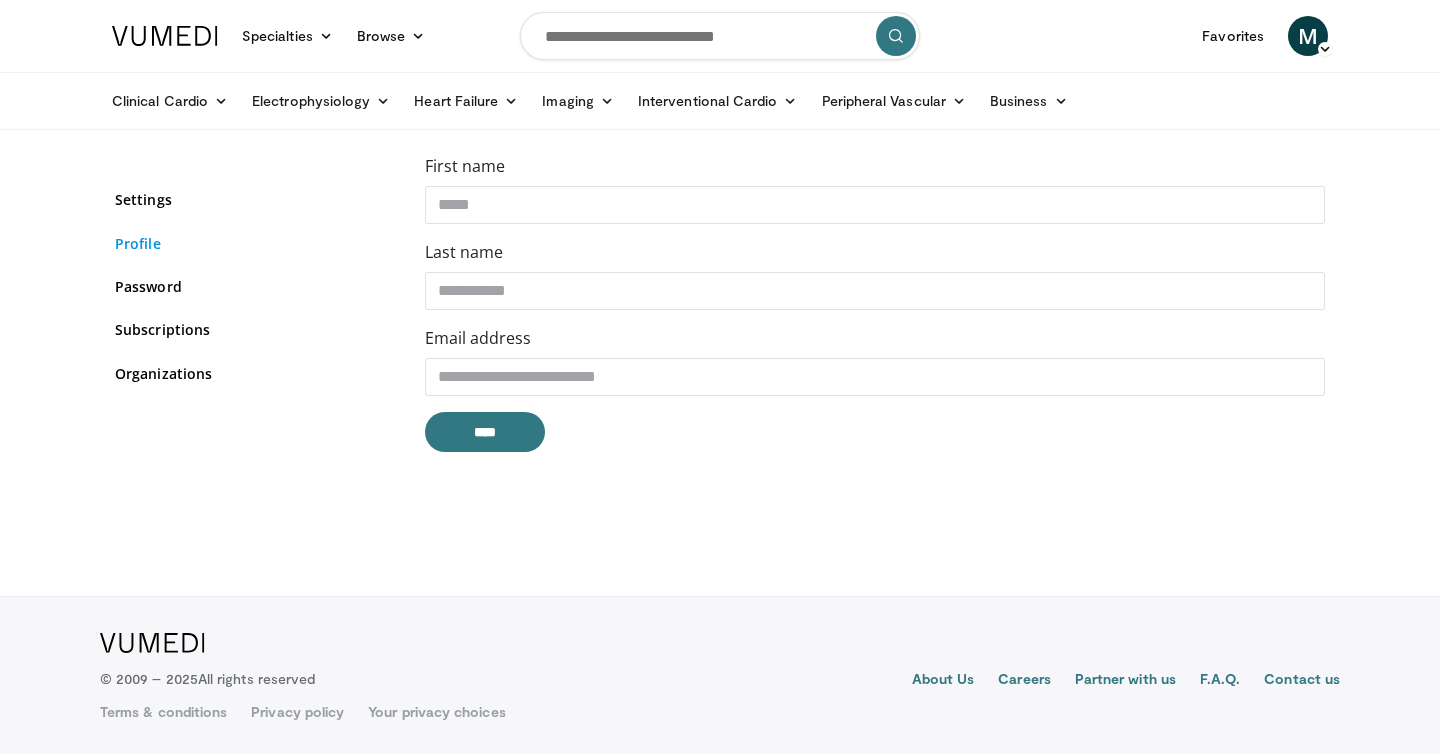 click on "Profile" at bounding box center [255, 243] 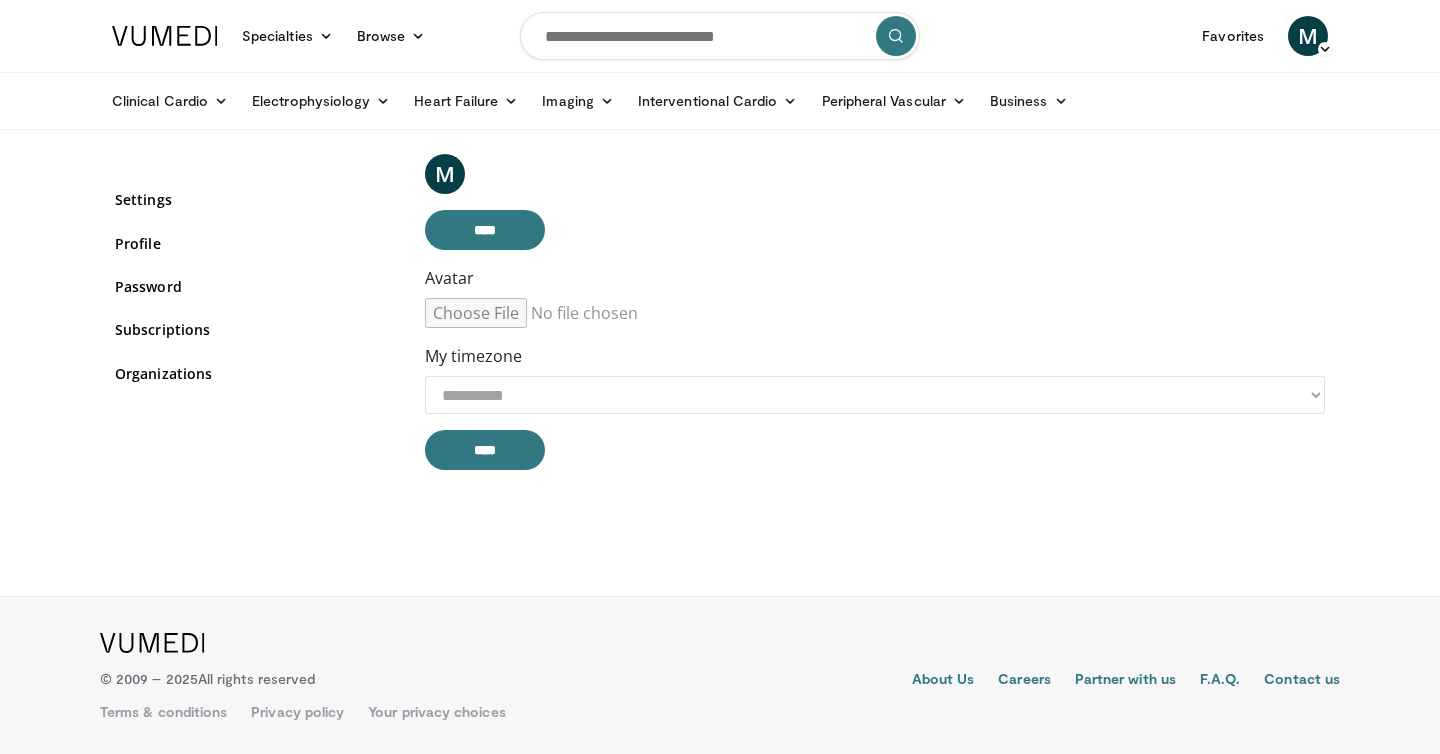 scroll, scrollTop: 0, scrollLeft: 0, axis: both 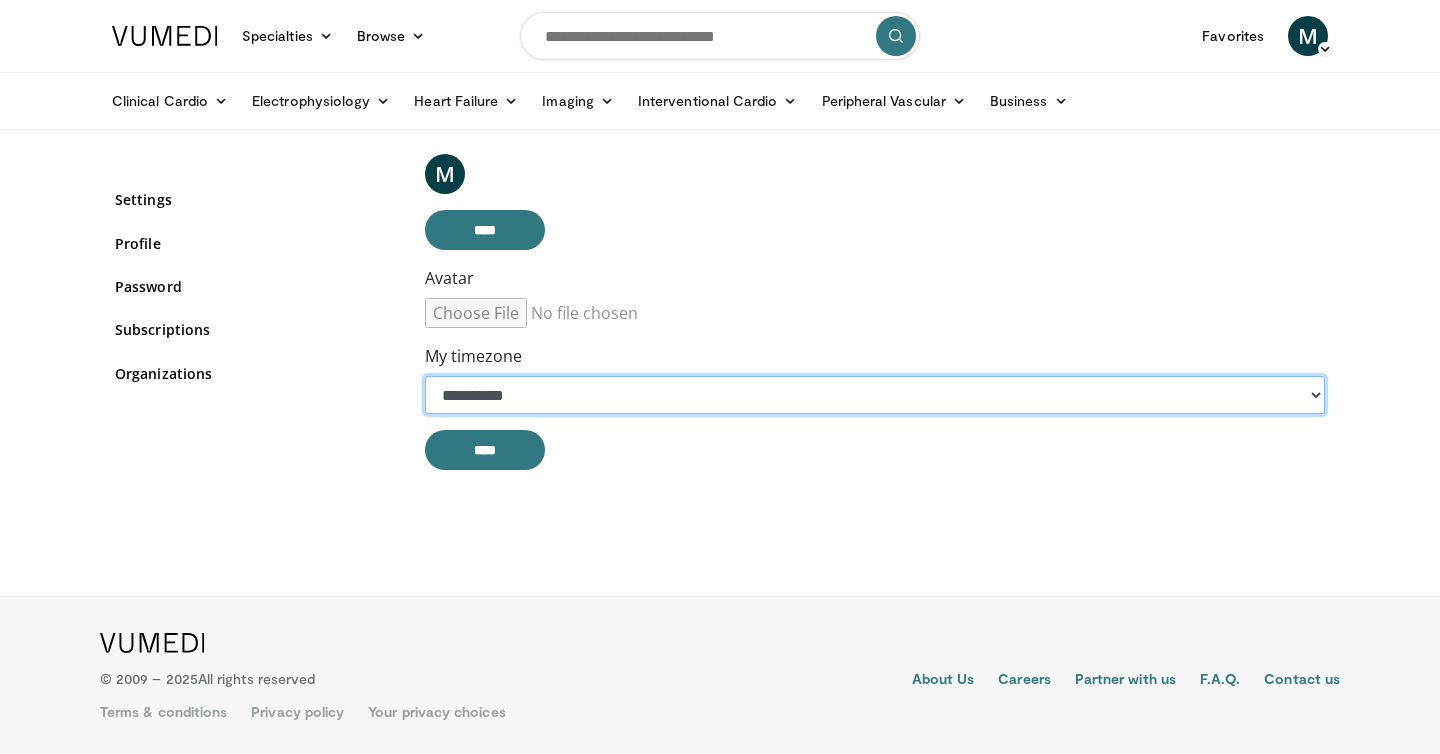 click on "**********" at bounding box center (875, 395) 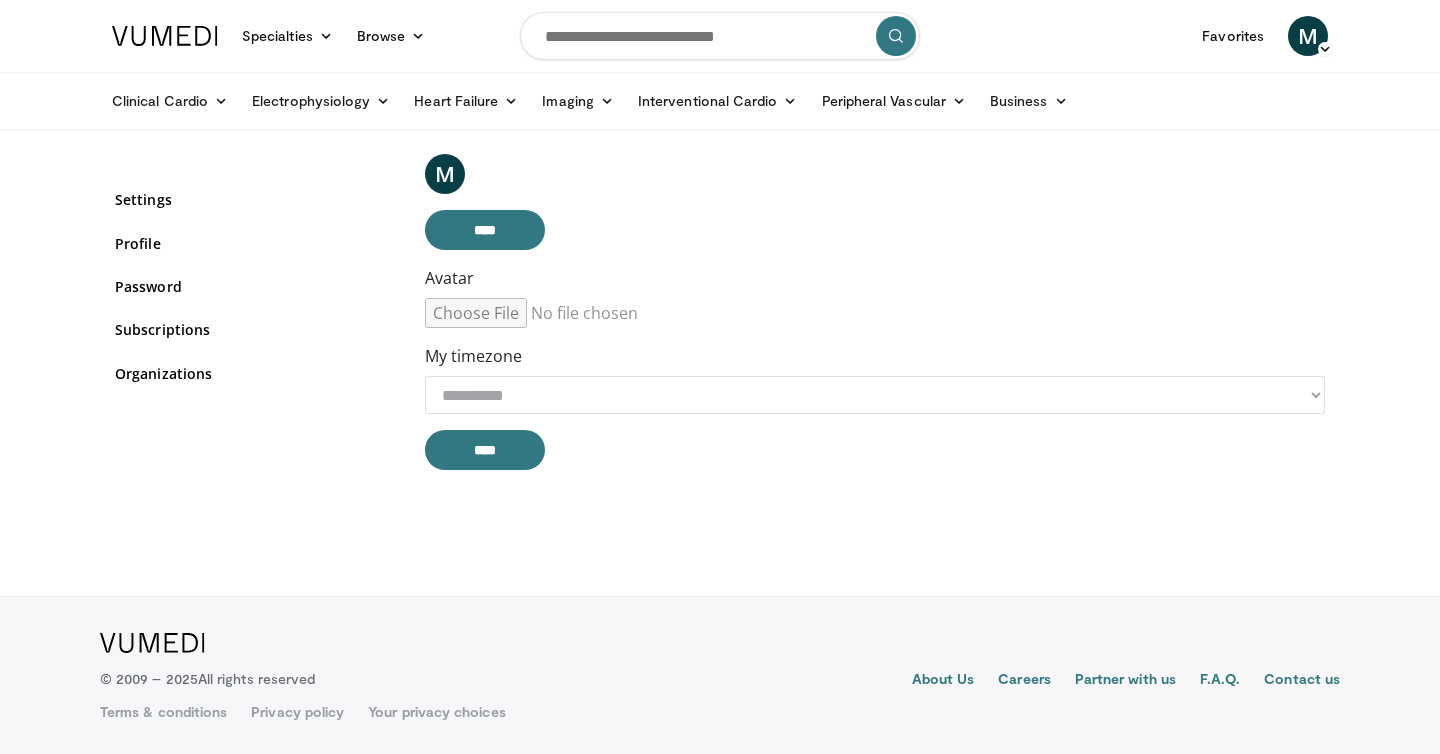 click on "Settings
Profile
Password
Subscriptions
Organizations" at bounding box center [255, 320] 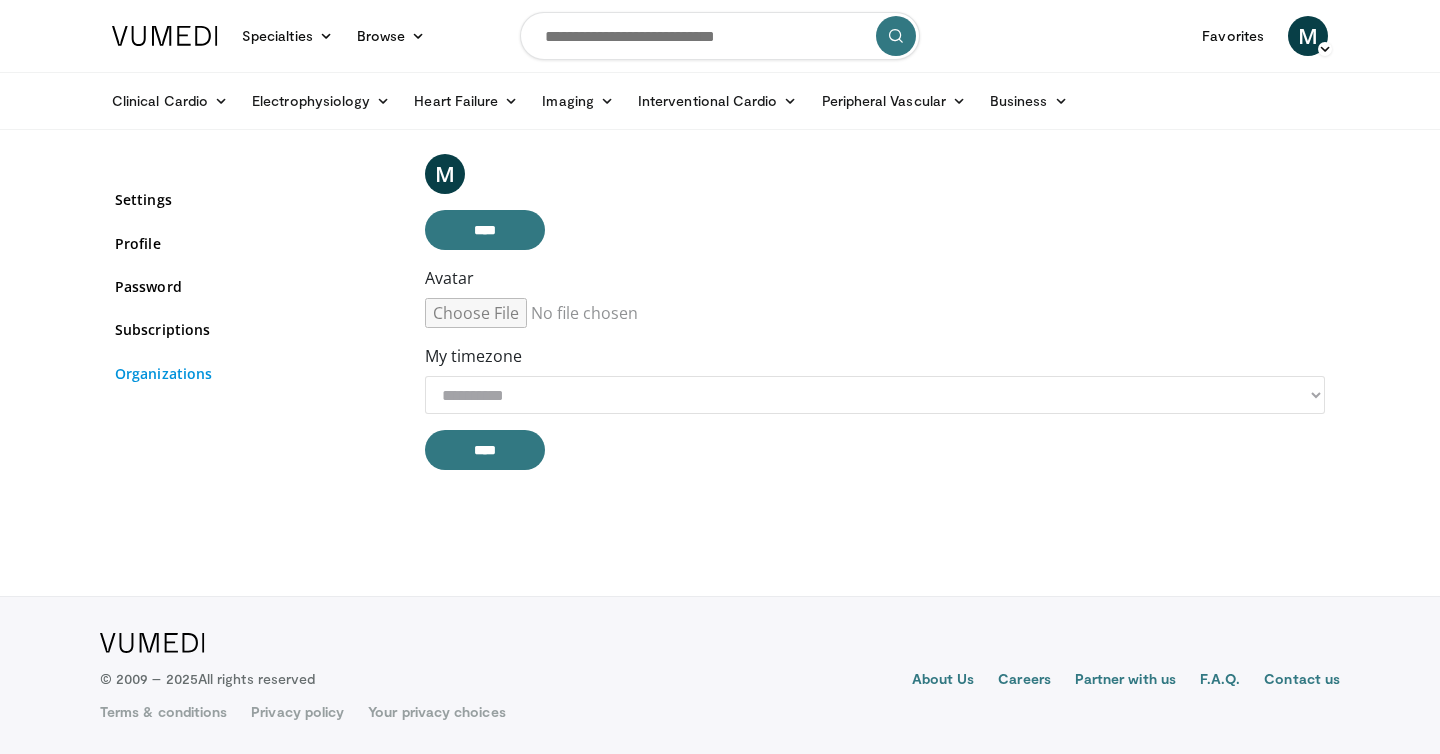 click on "Organizations" at bounding box center [255, 373] 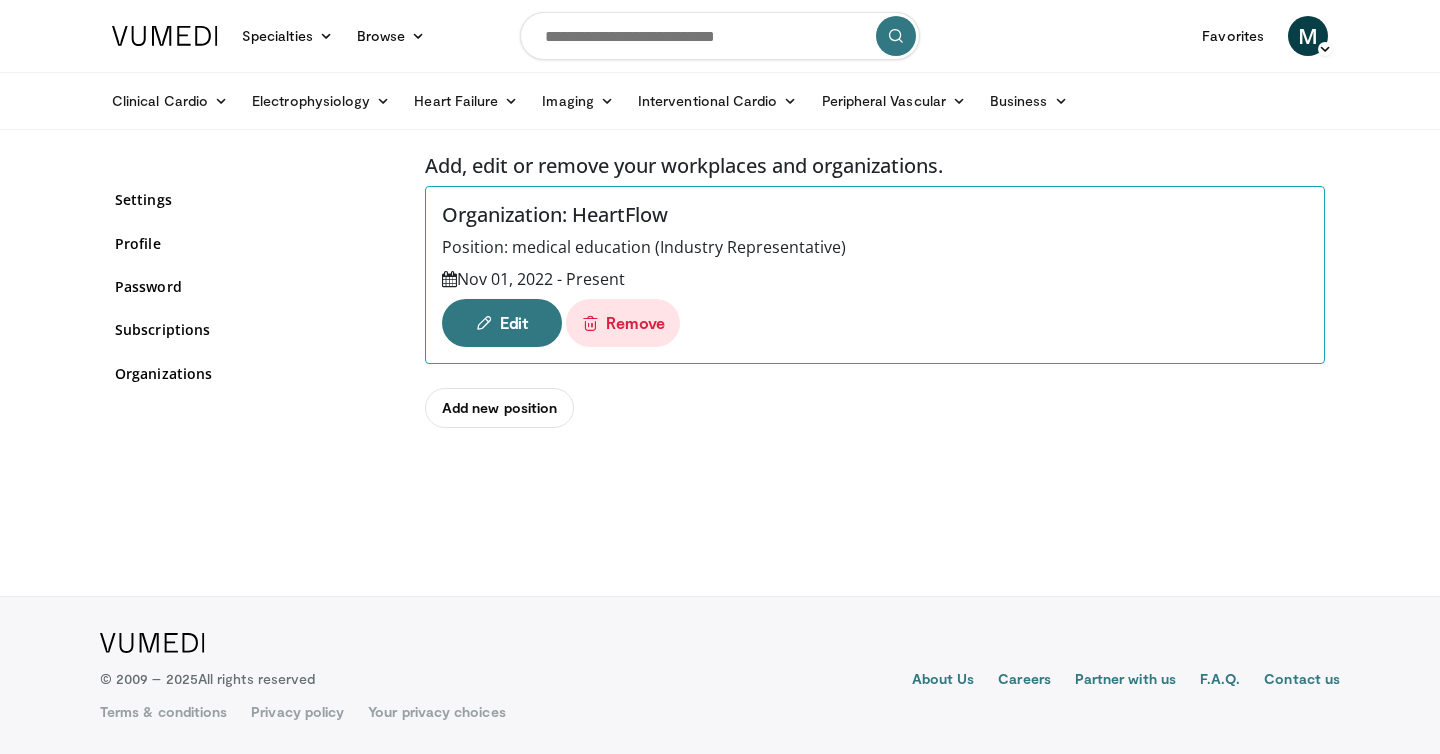 scroll, scrollTop: 0, scrollLeft: 0, axis: both 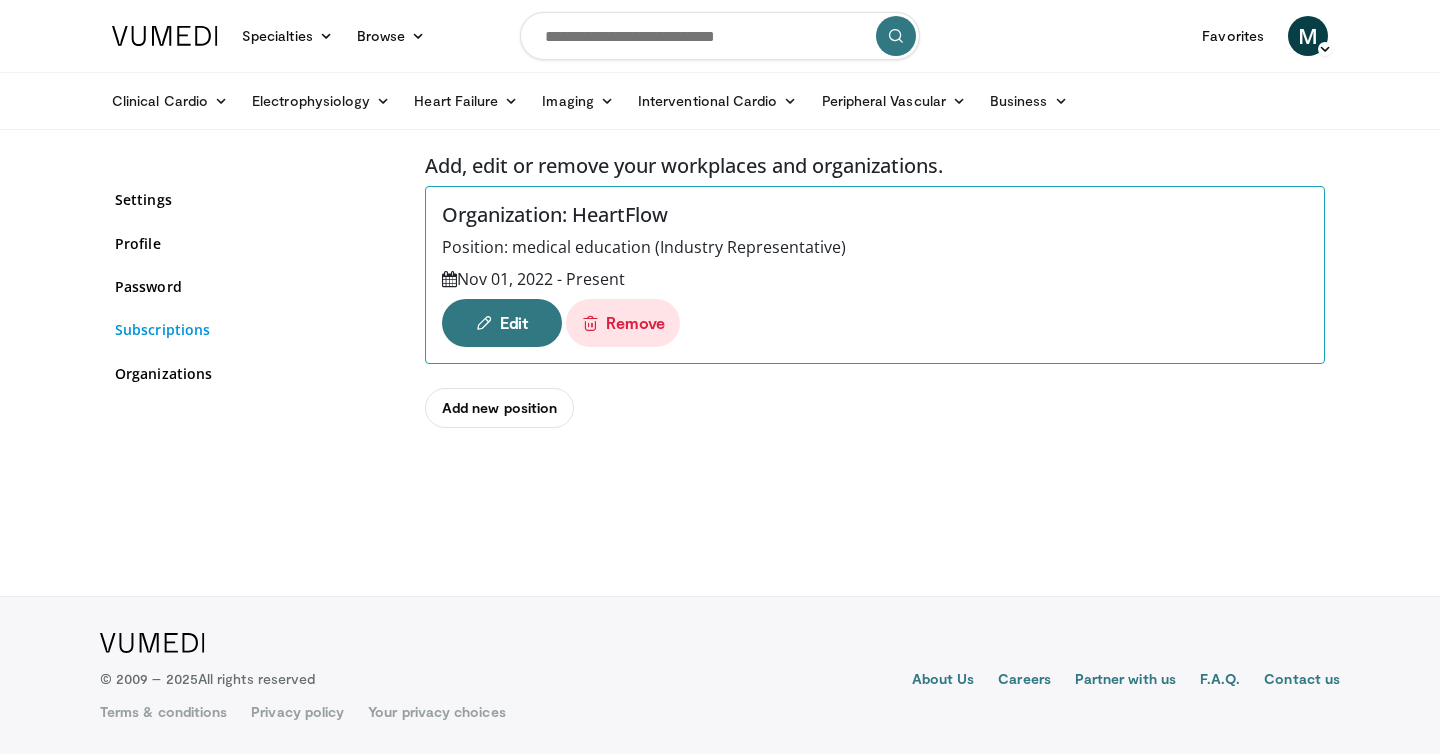click on "Subscriptions" at bounding box center (255, 329) 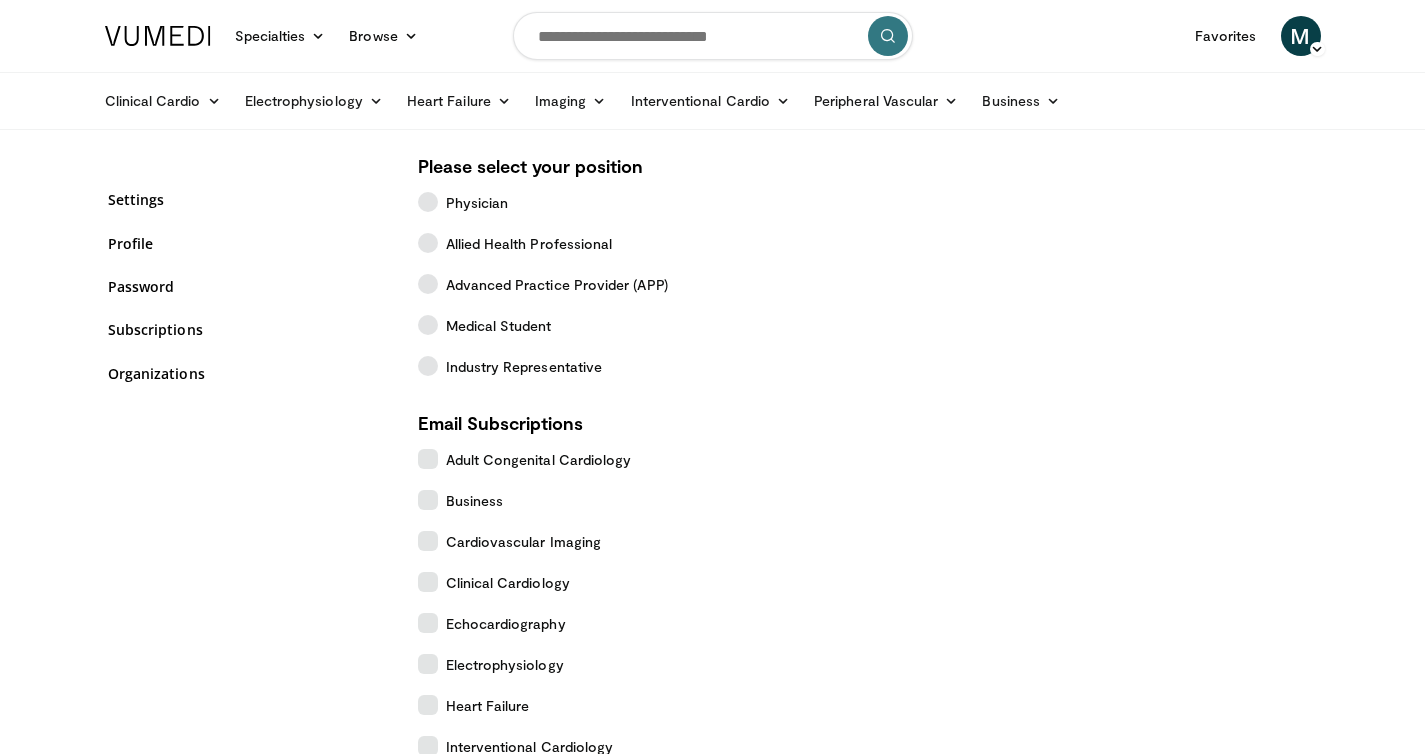 scroll, scrollTop: 0, scrollLeft: 0, axis: both 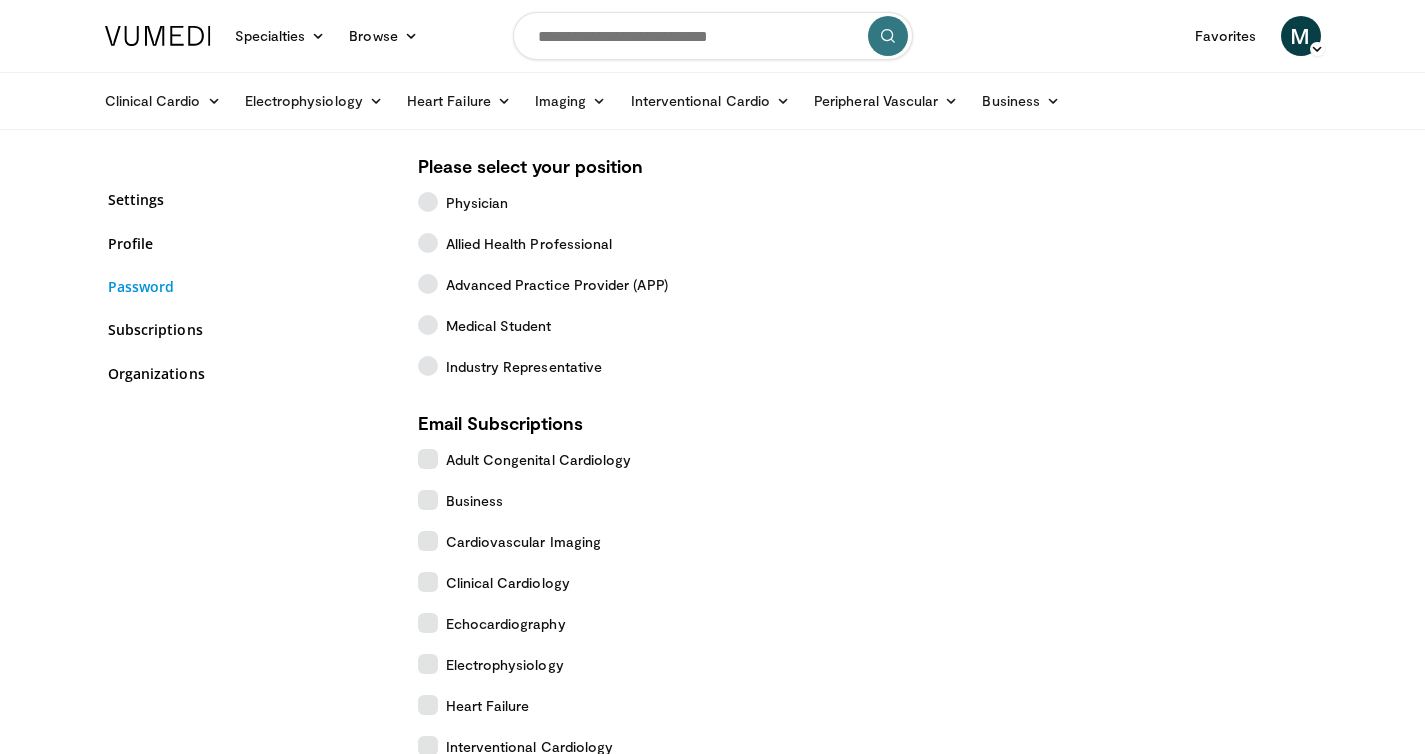 click on "Password" at bounding box center (248, 286) 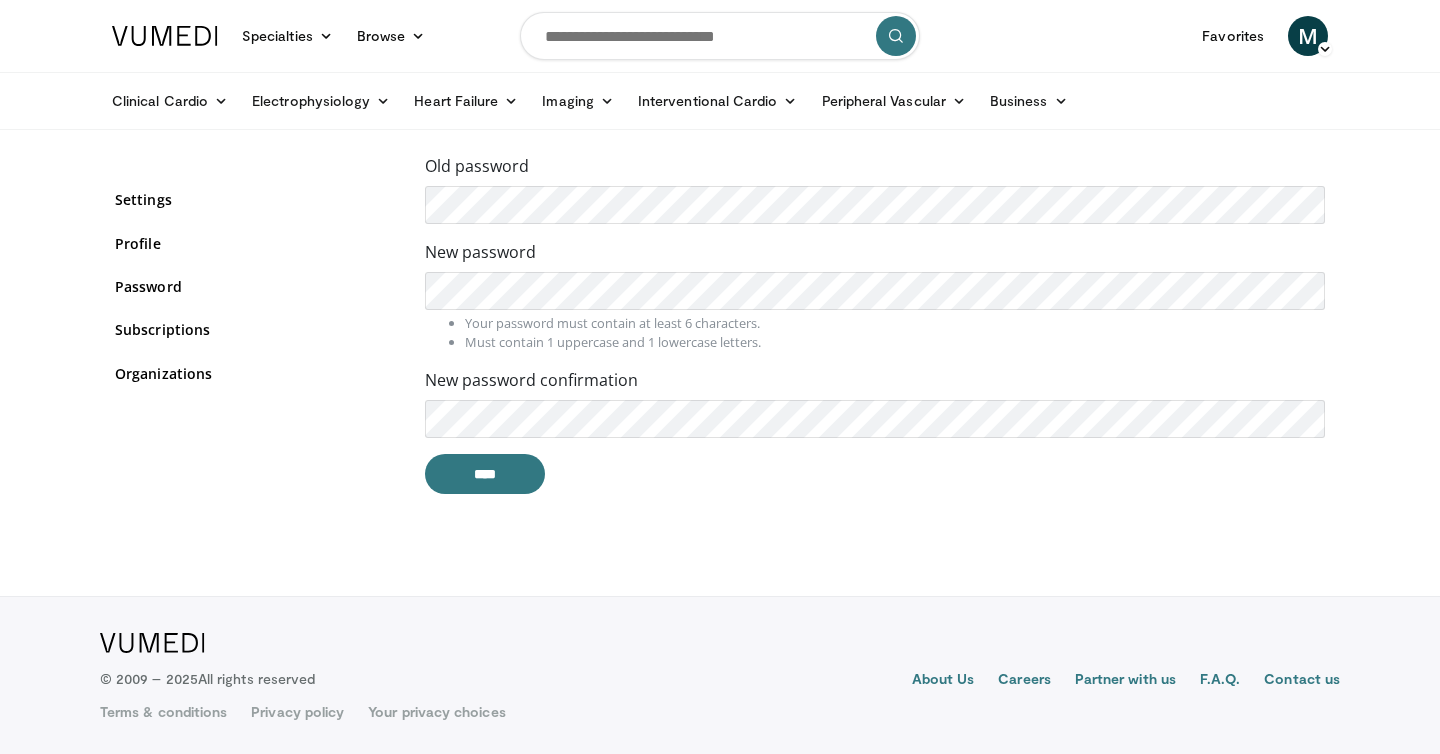 scroll, scrollTop: 0, scrollLeft: 0, axis: both 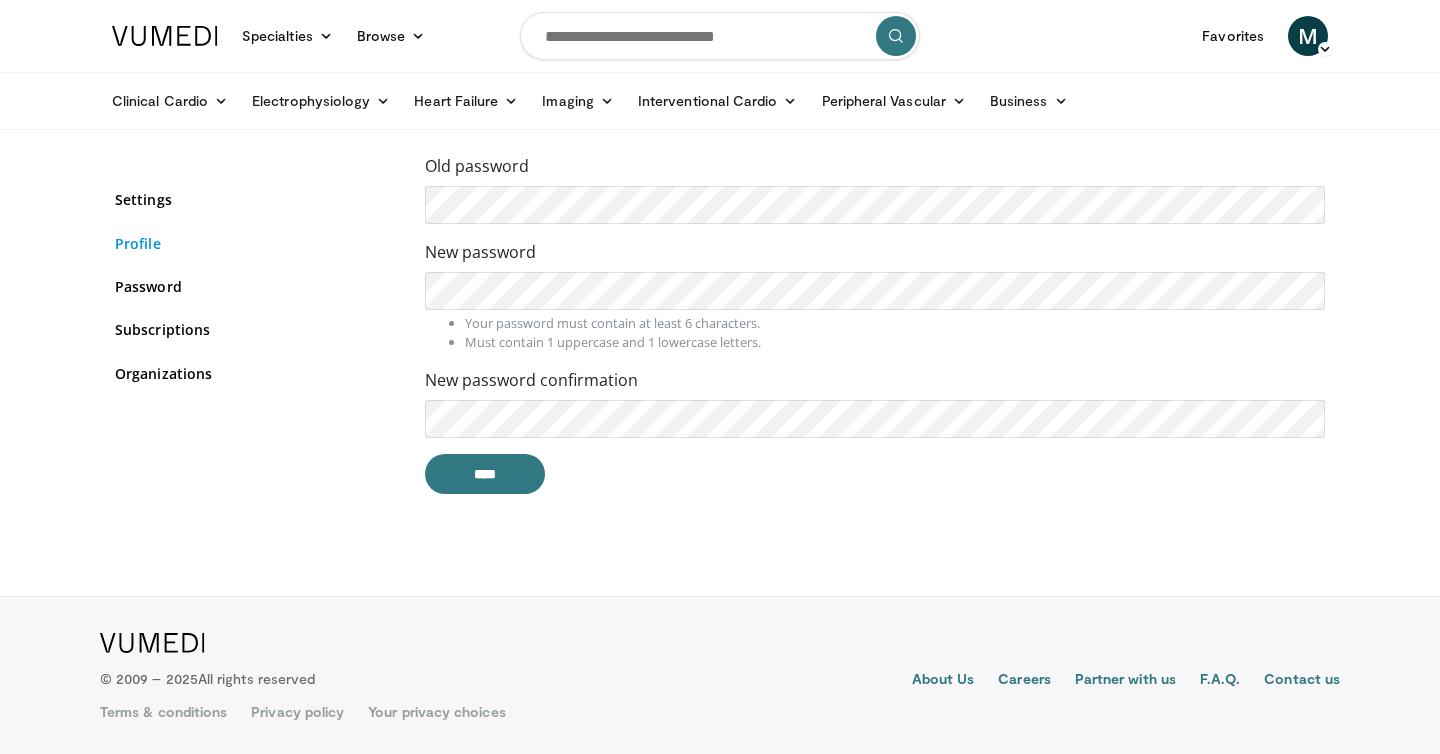 click on "Profile" at bounding box center (255, 243) 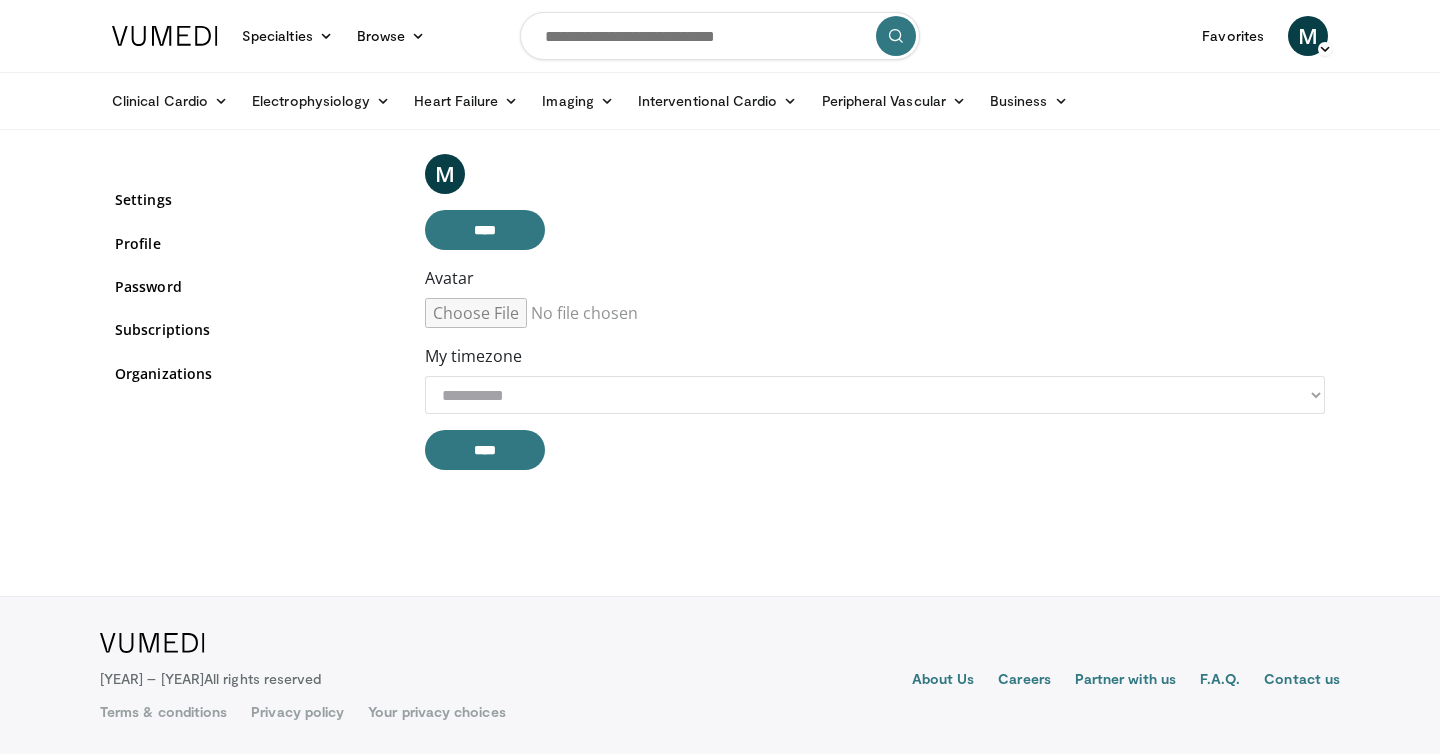 scroll, scrollTop: 0, scrollLeft: 0, axis: both 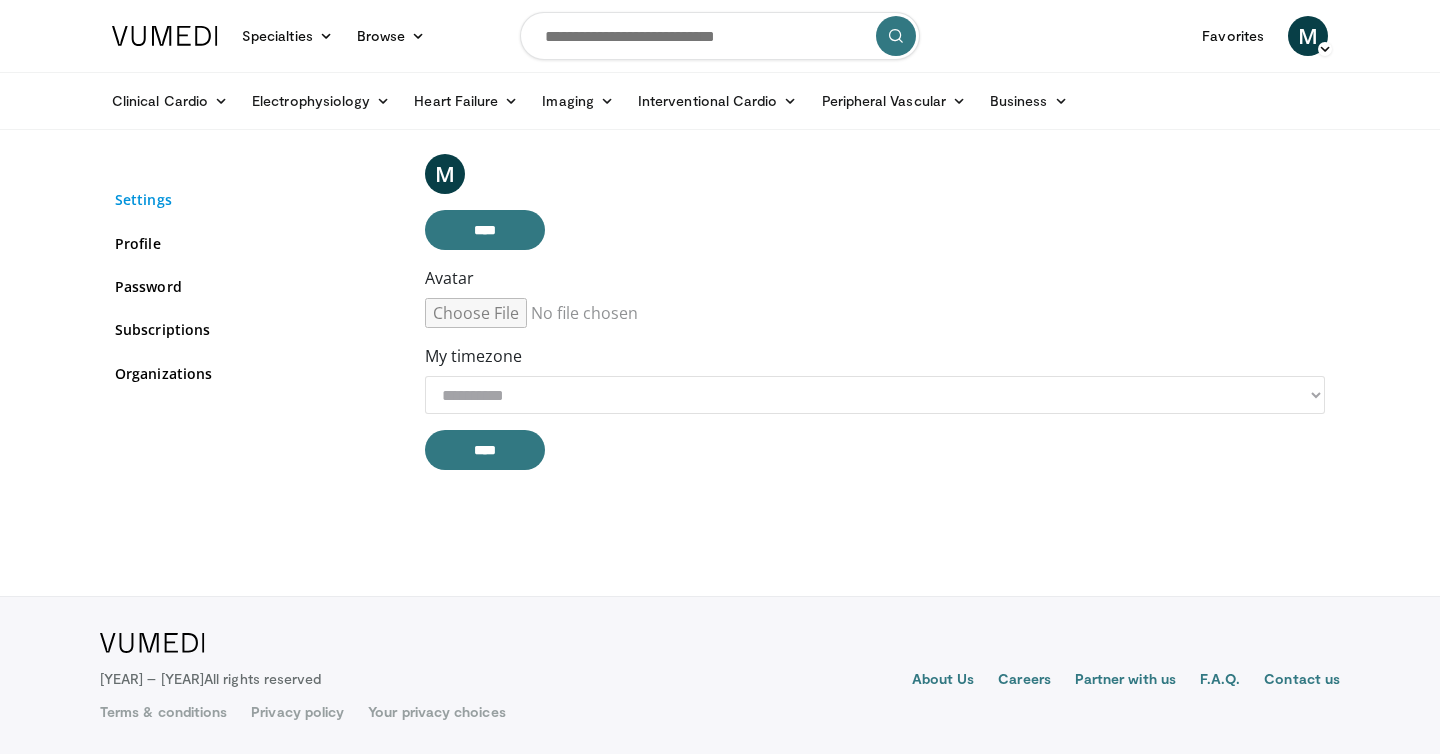 click on "Settings" at bounding box center [255, 199] 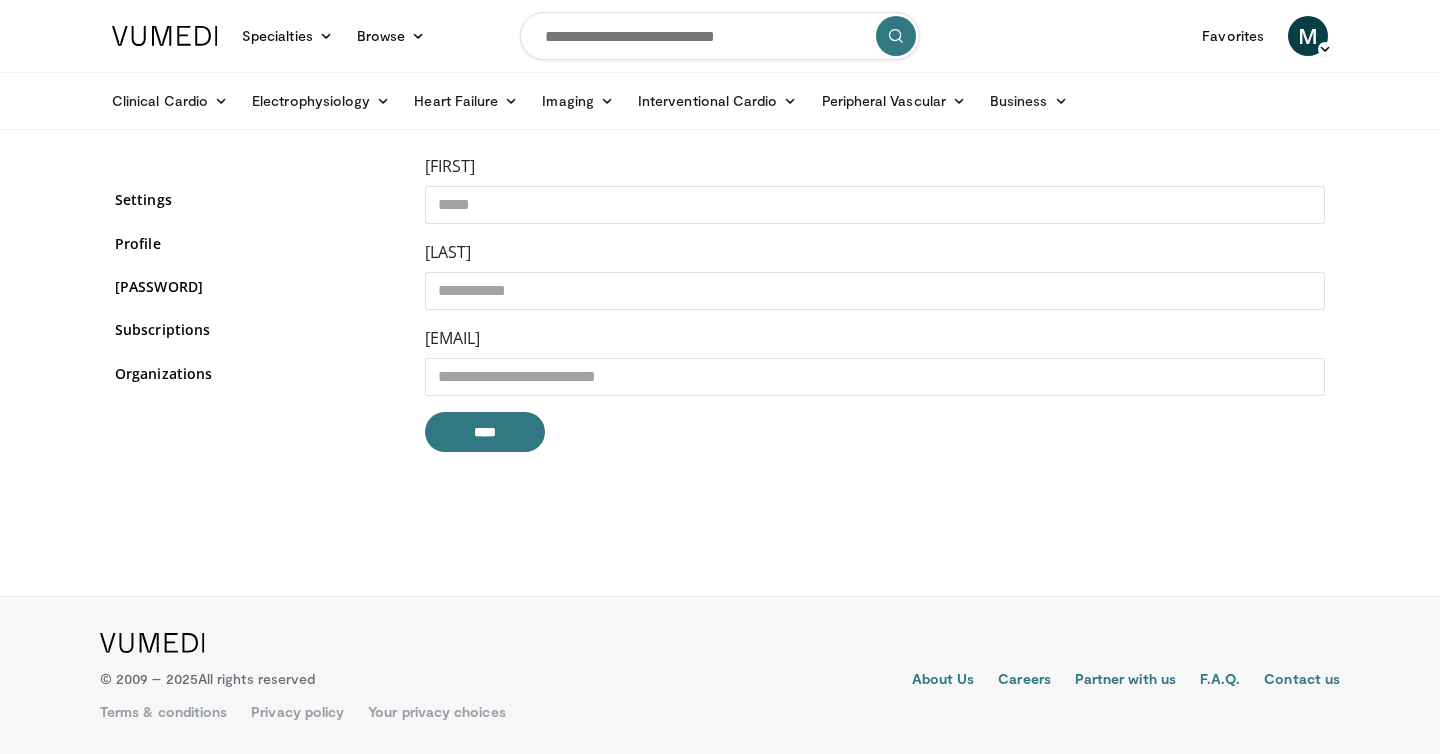 scroll, scrollTop: 0, scrollLeft: 0, axis: both 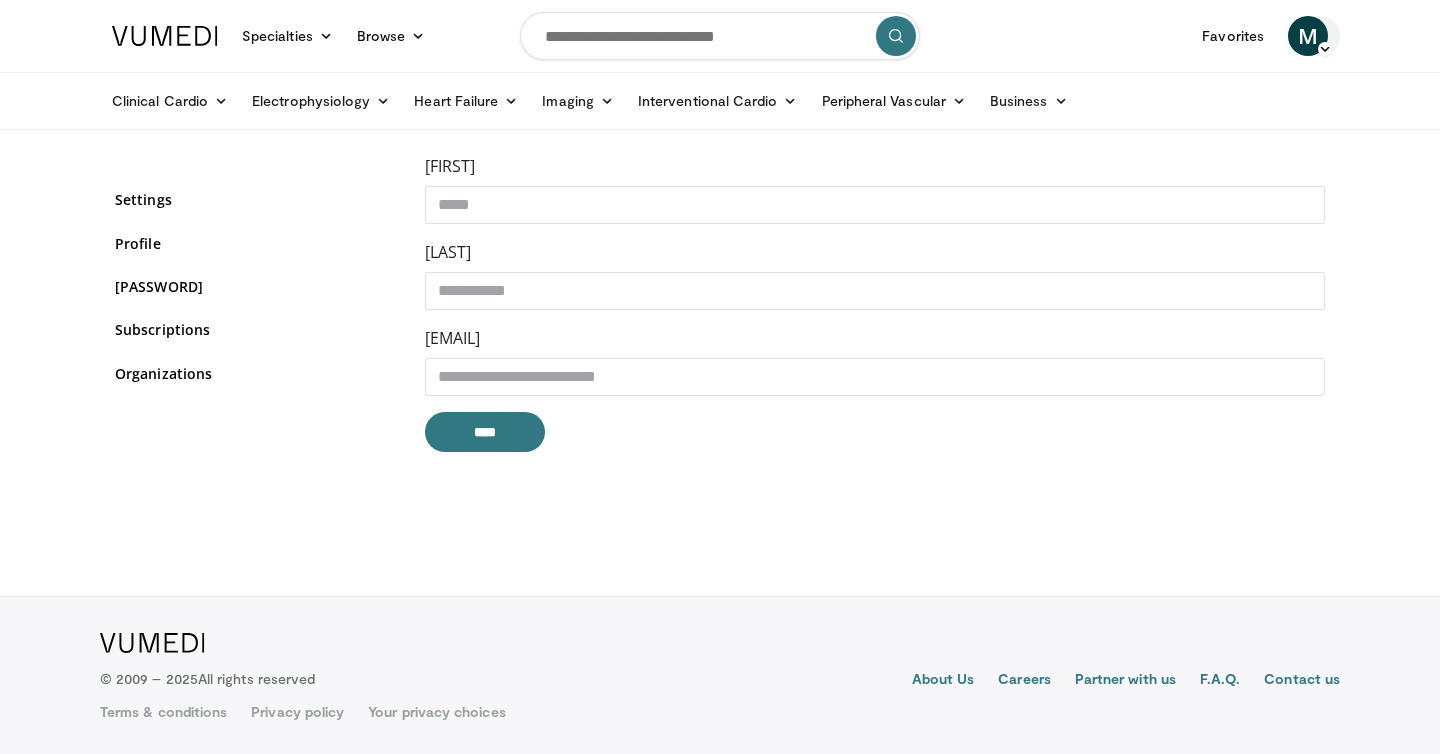 click on "M" at bounding box center [1308, 36] 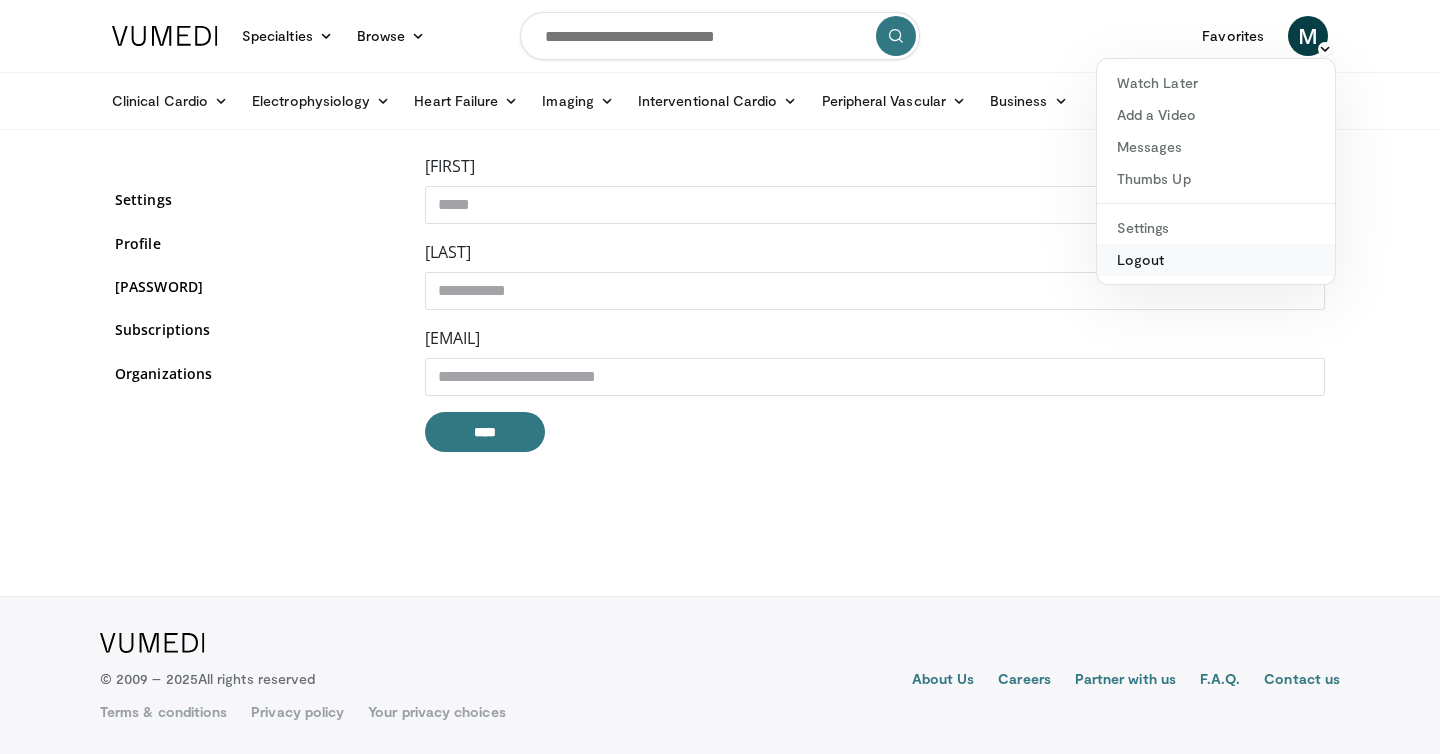 click on "Logout" at bounding box center (1216, 260) 